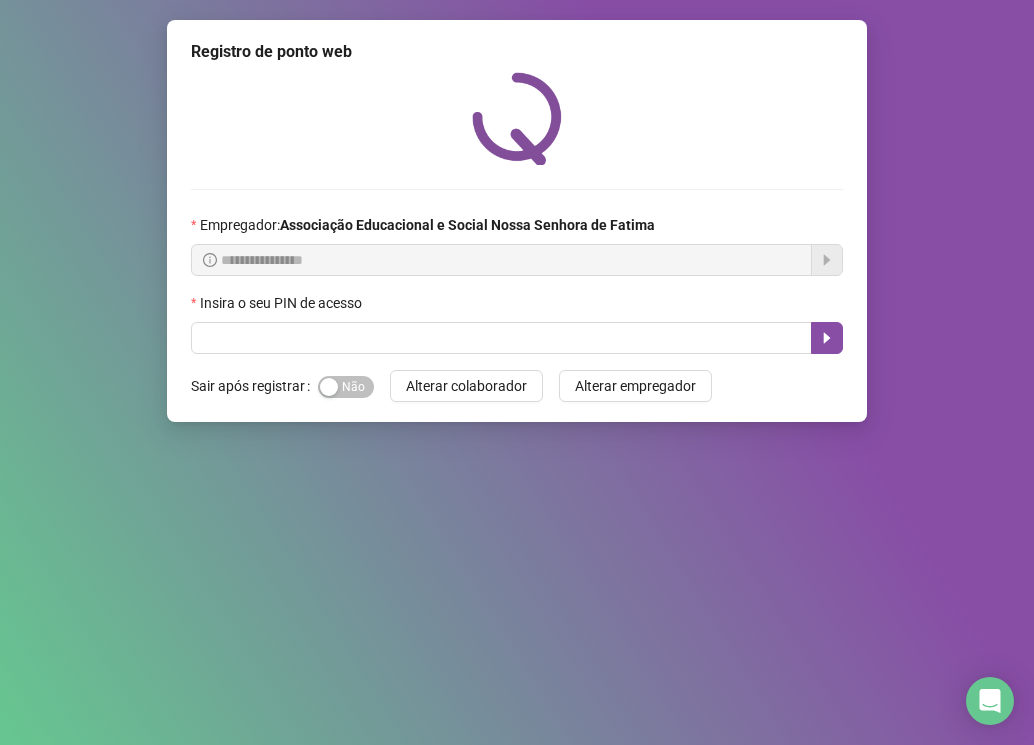 scroll, scrollTop: 0, scrollLeft: 0, axis: both 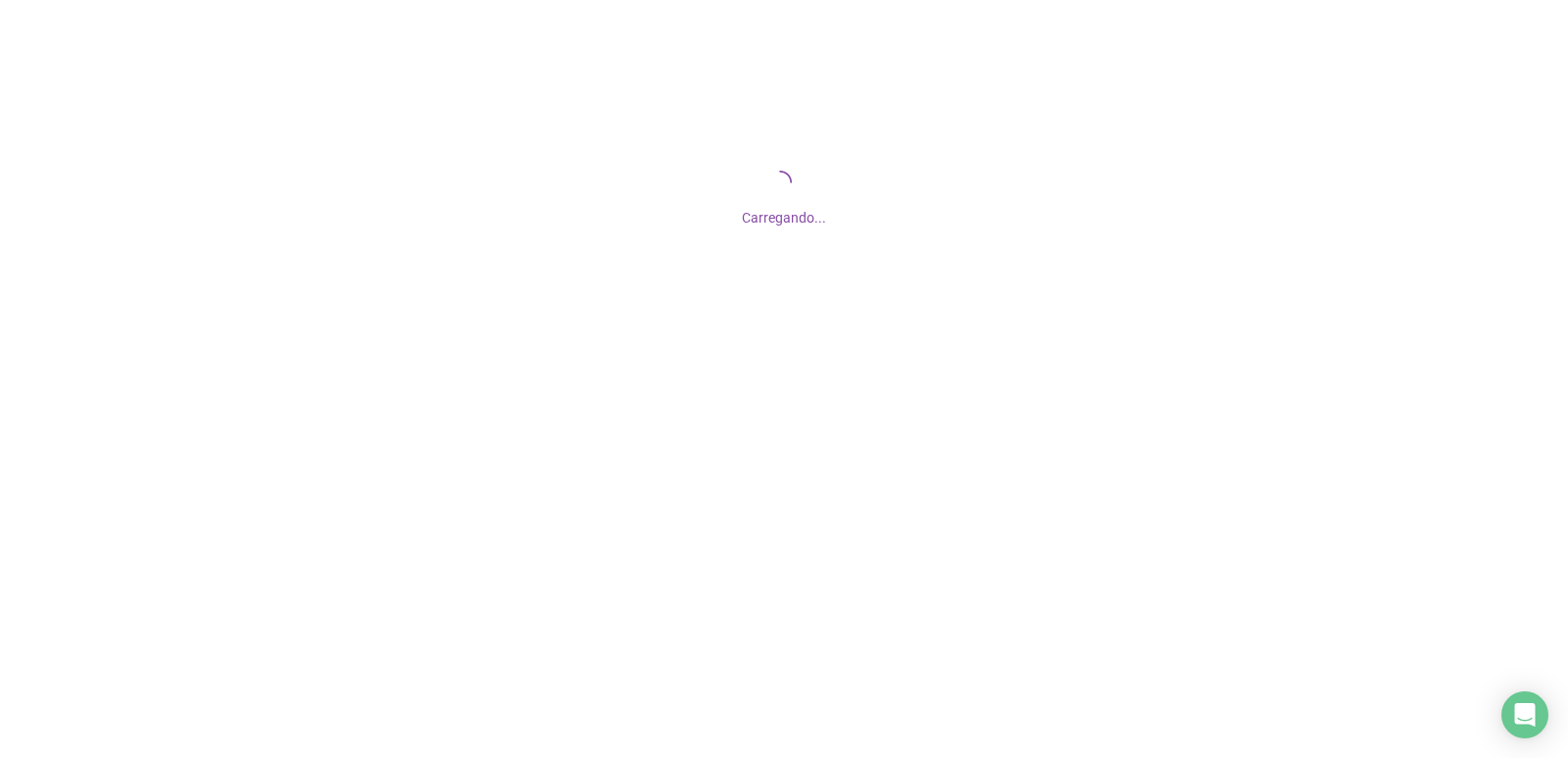 click at bounding box center (784, 379) 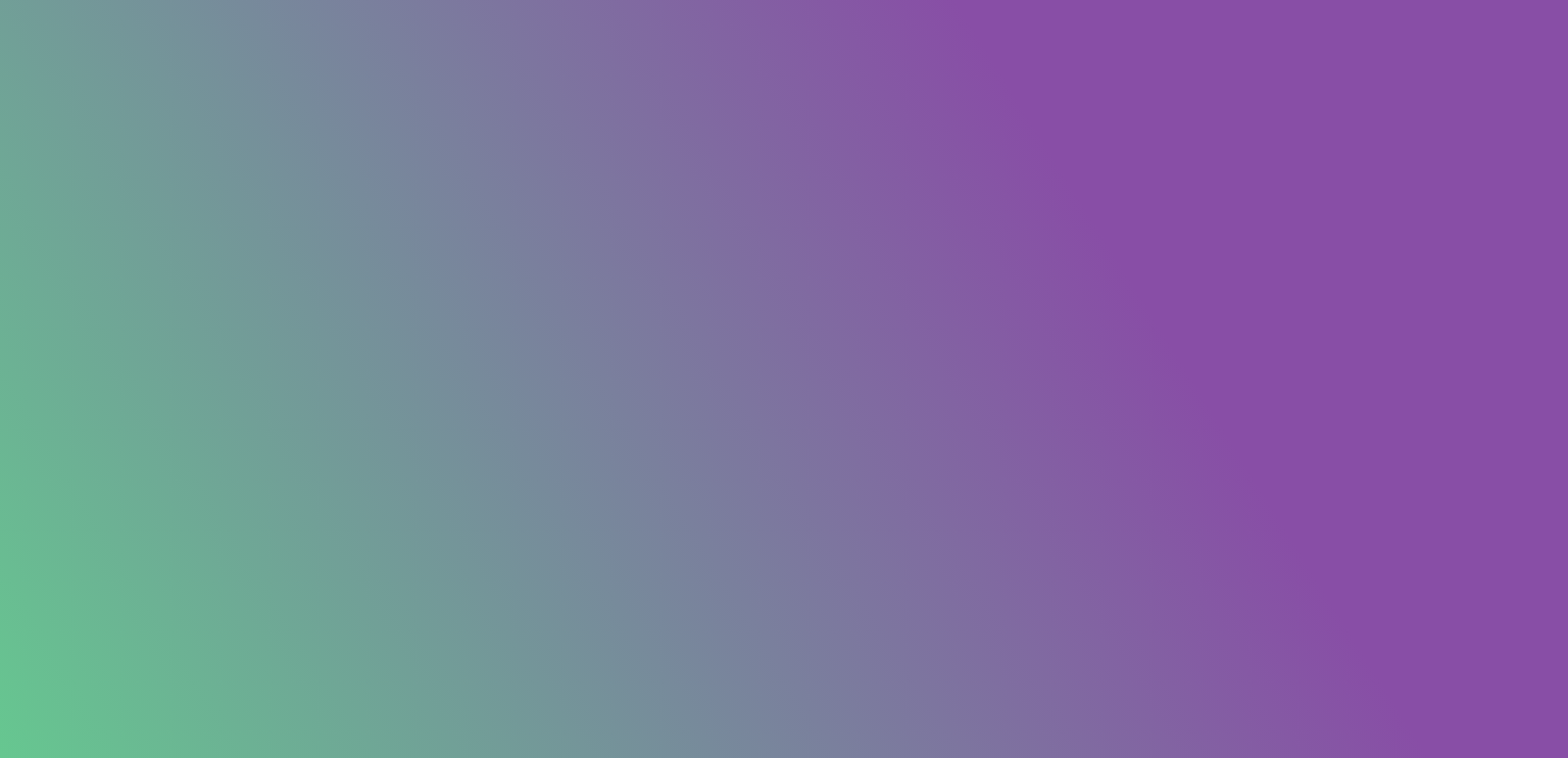 scroll, scrollTop: 0, scrollLeft: 0, axis: both 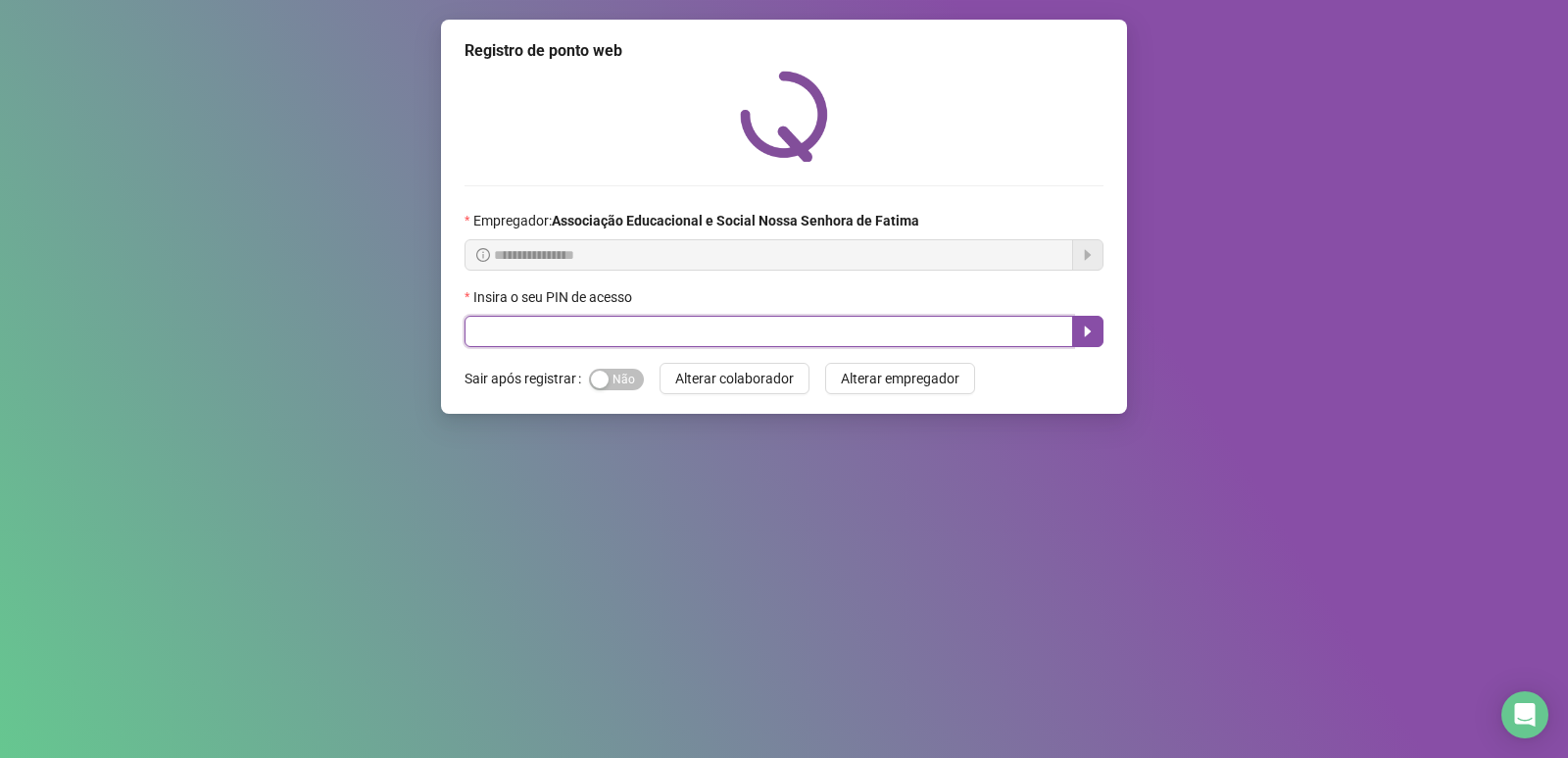 click at bounding box center (768, 331) 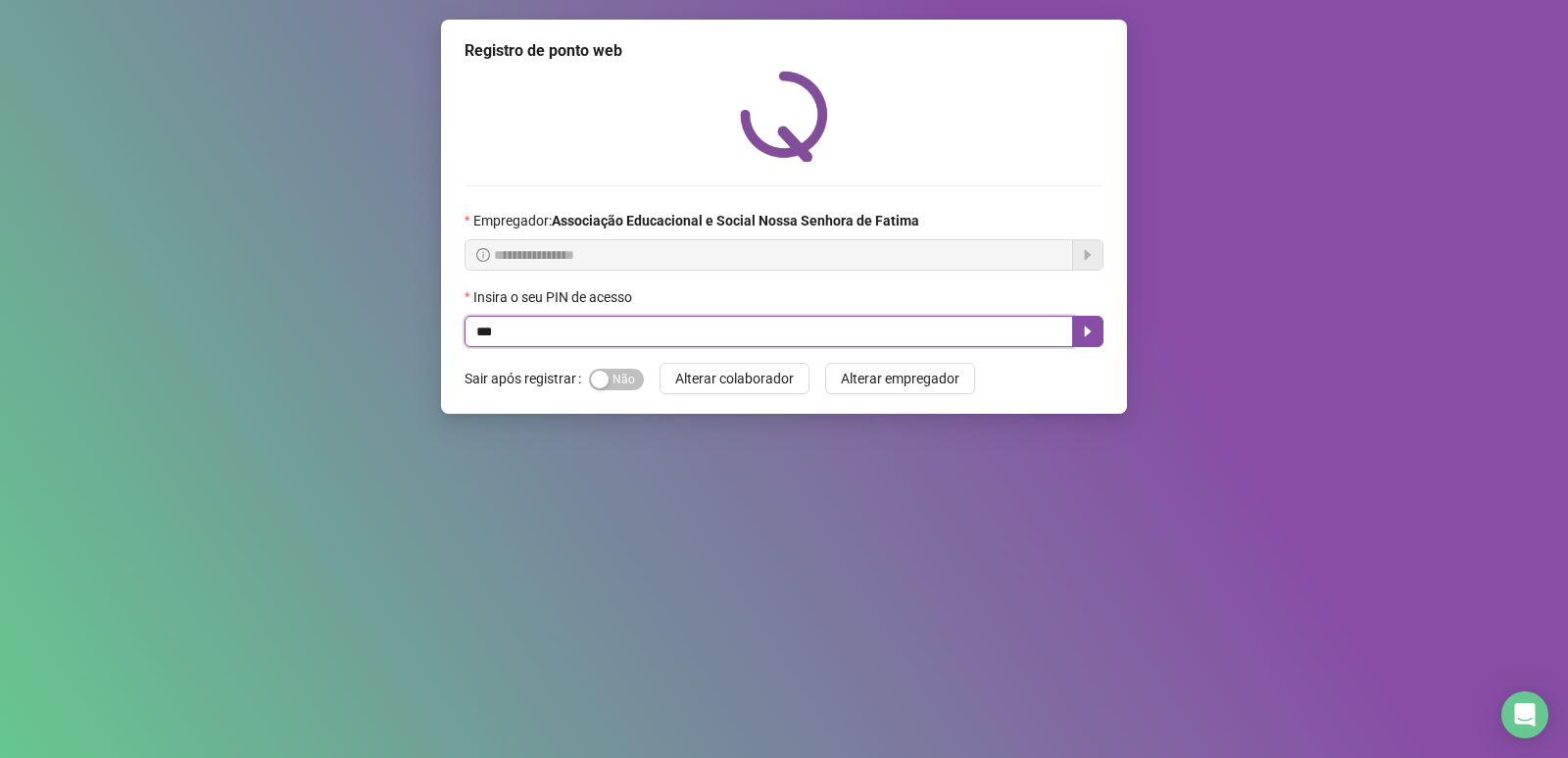 type on "****" 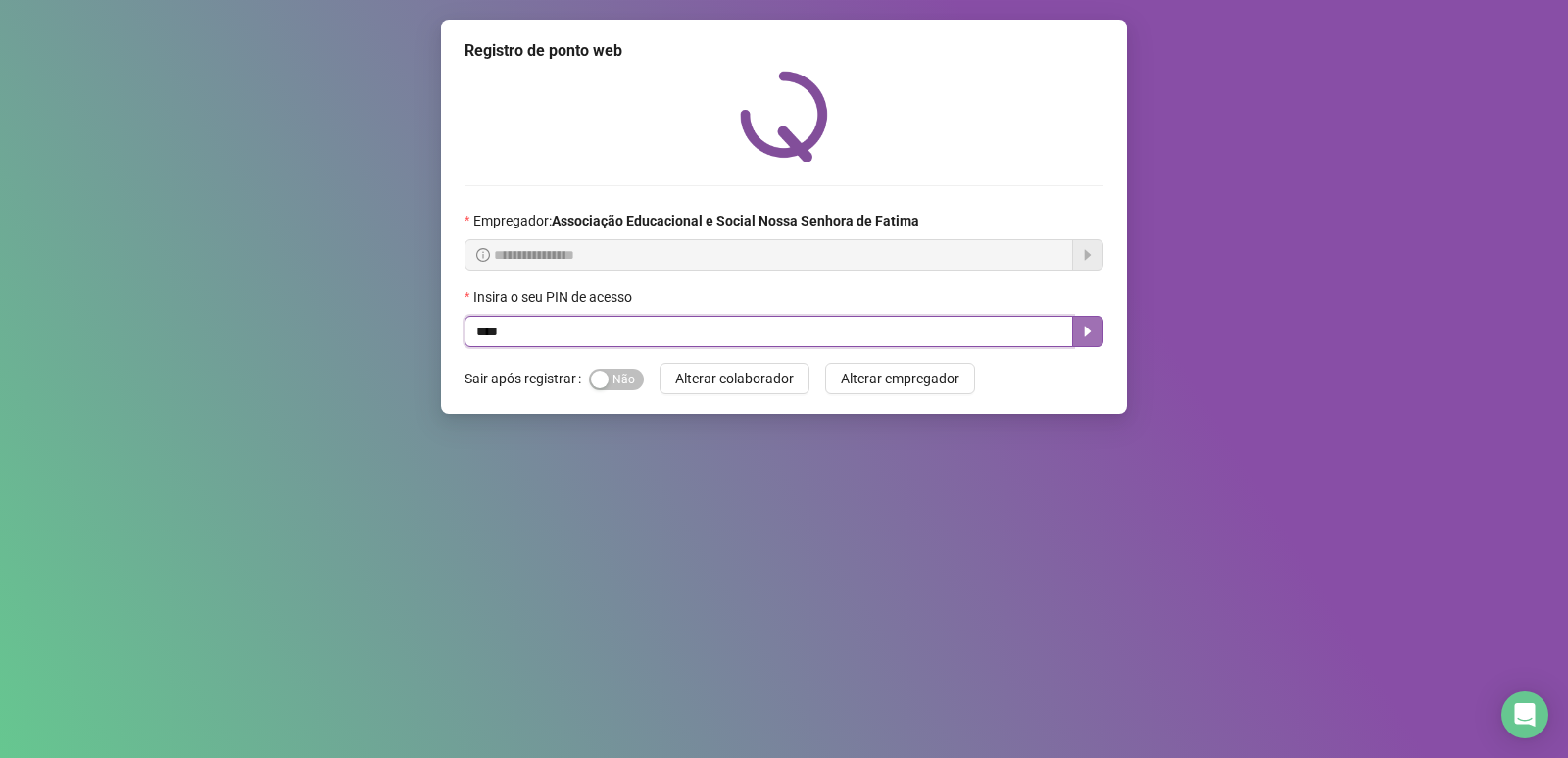 click 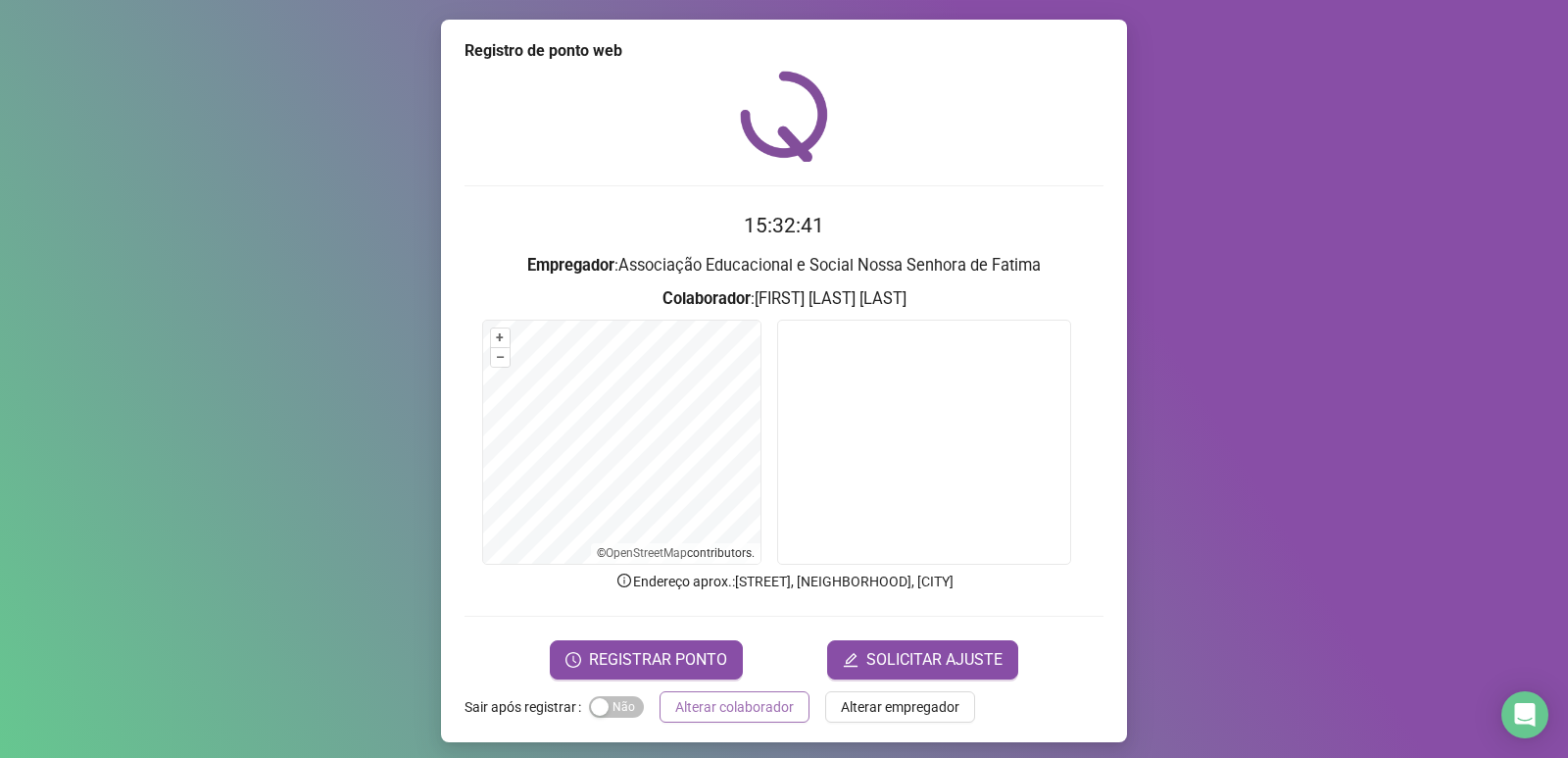 click on "Alterar colaborador" at bounding box center [734, 707] 